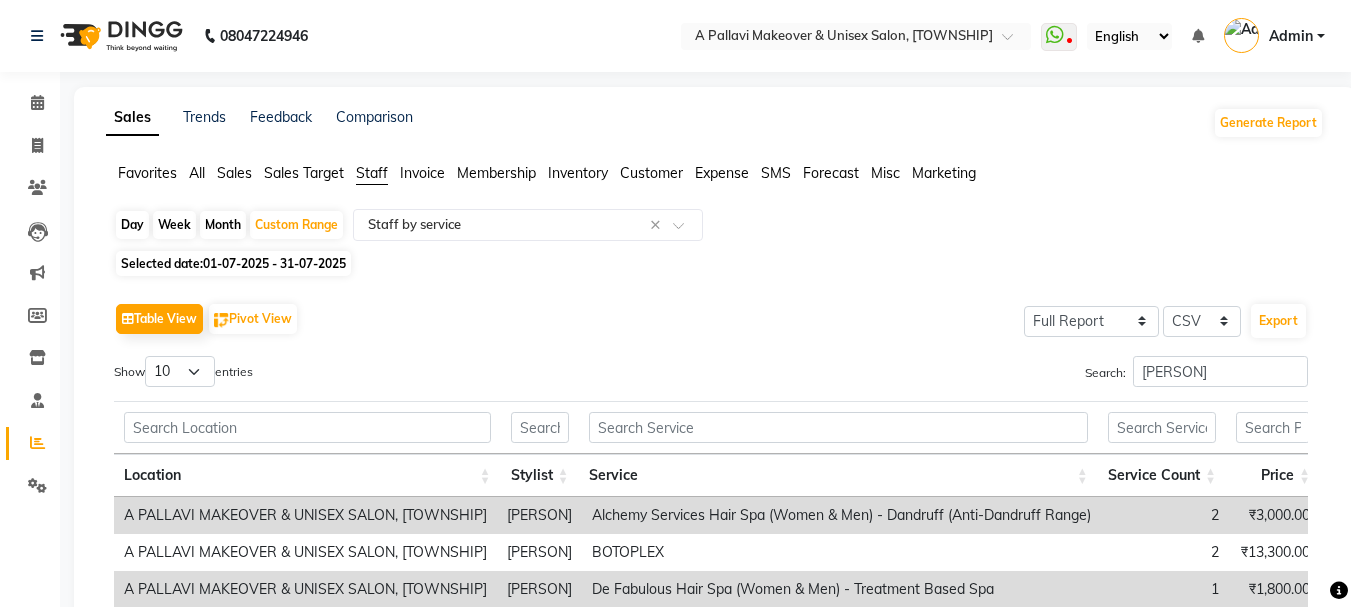 select on "full_report" 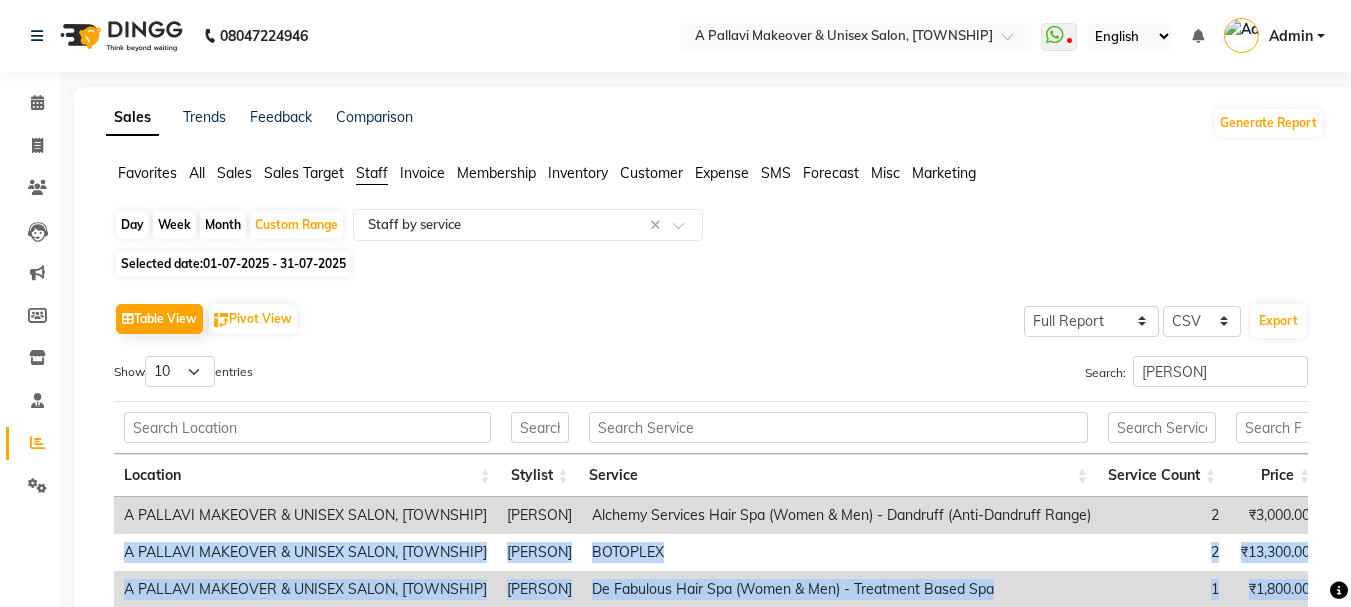 scroll, scrollTop: 0, scrollLeft: 0, axis: both 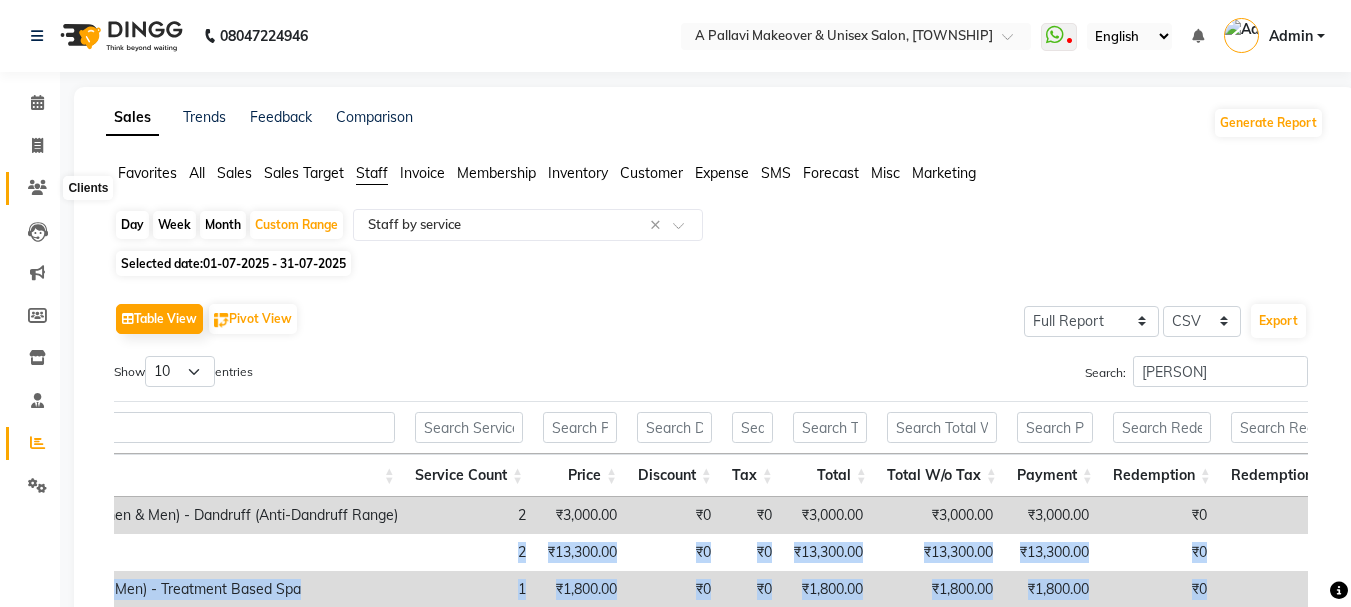 click 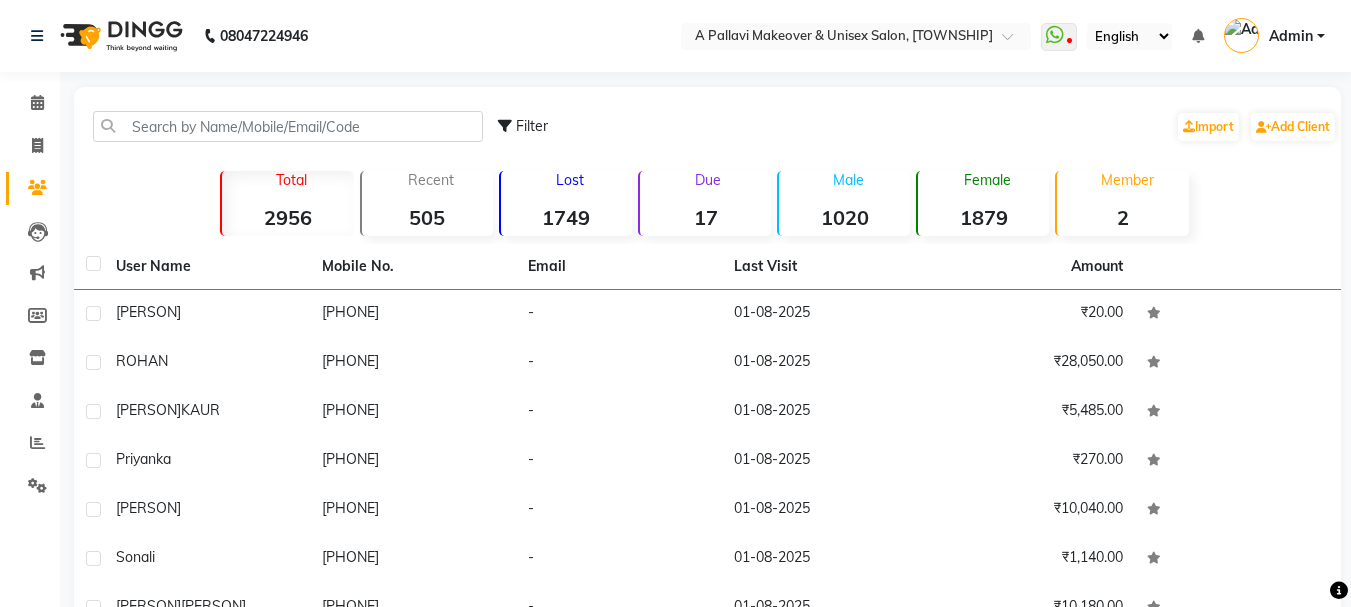 click on "Due  17" 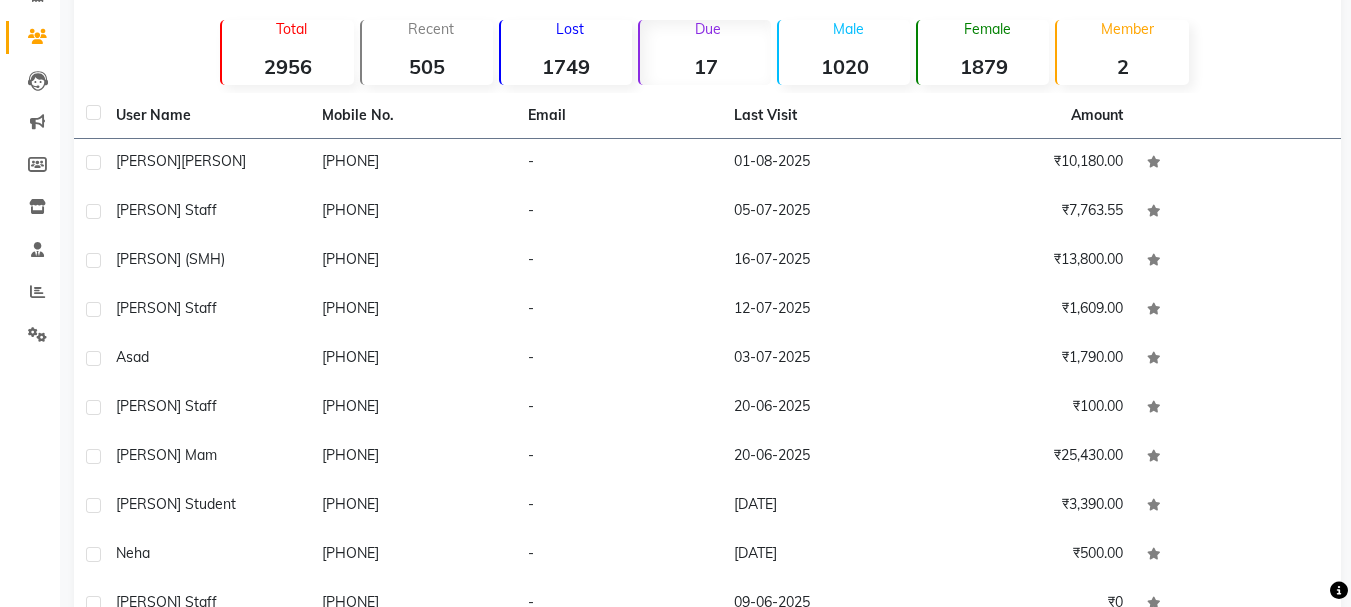 scroll, scrollTop: 200, scrollLeft: 0, axis: vertical 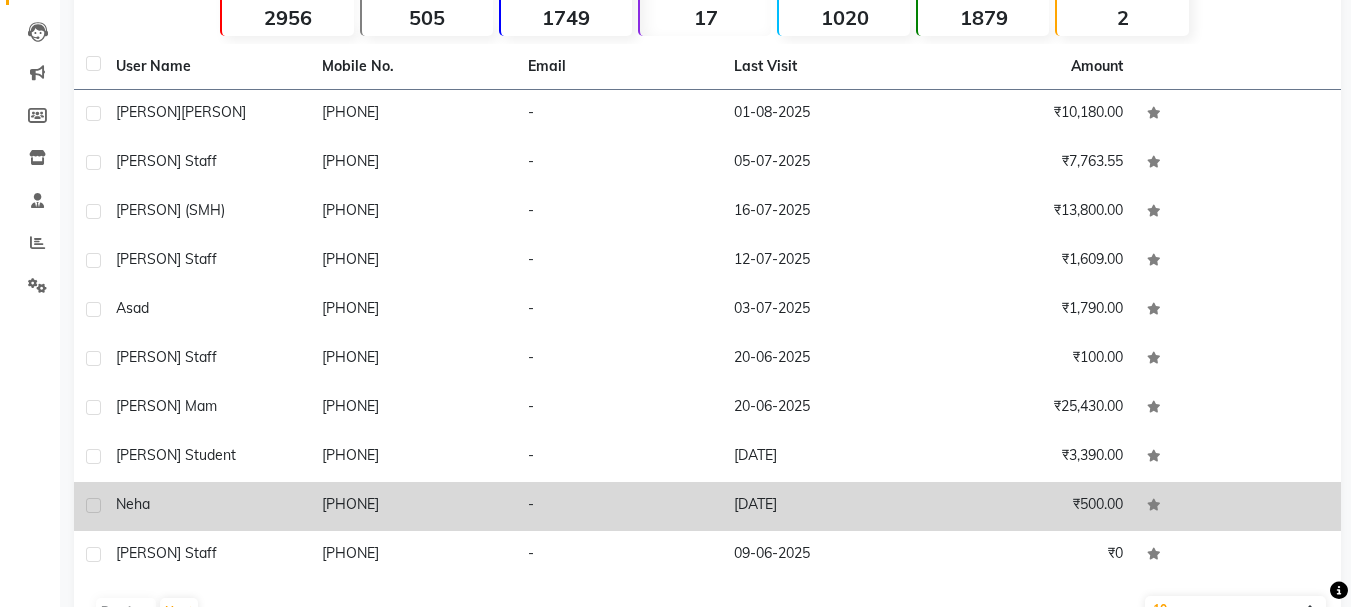 click on "[PHONE]" 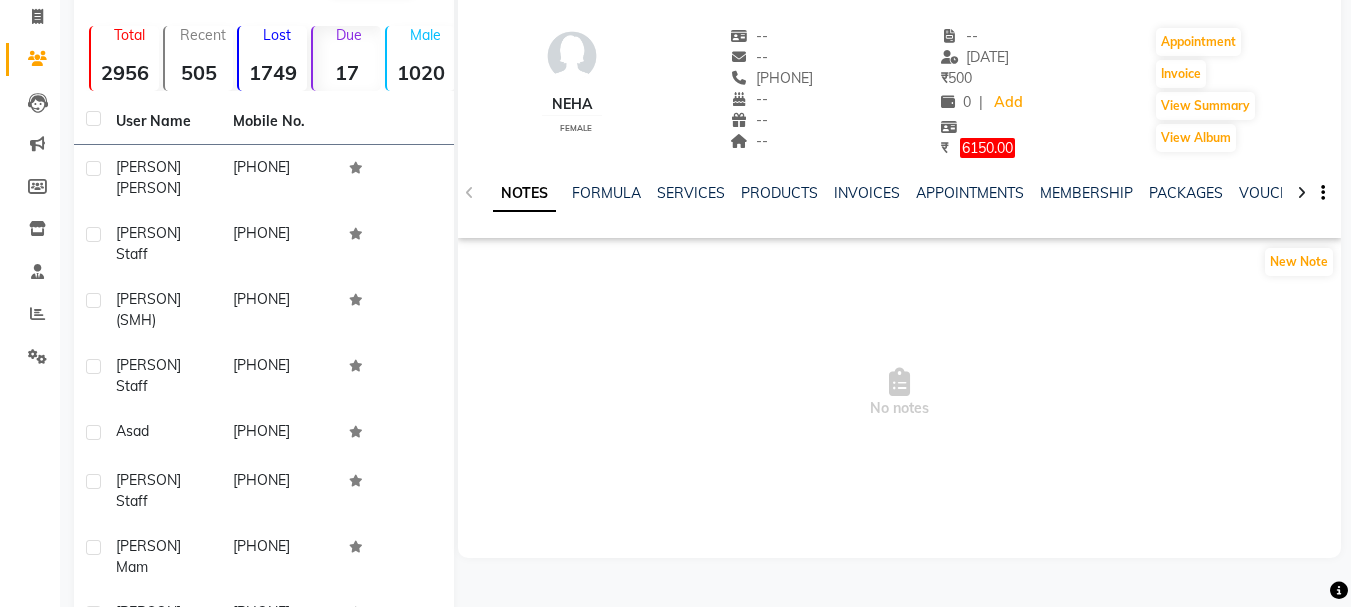 scroll, scrollTop: 0, scrollLeft: 0, axis: both 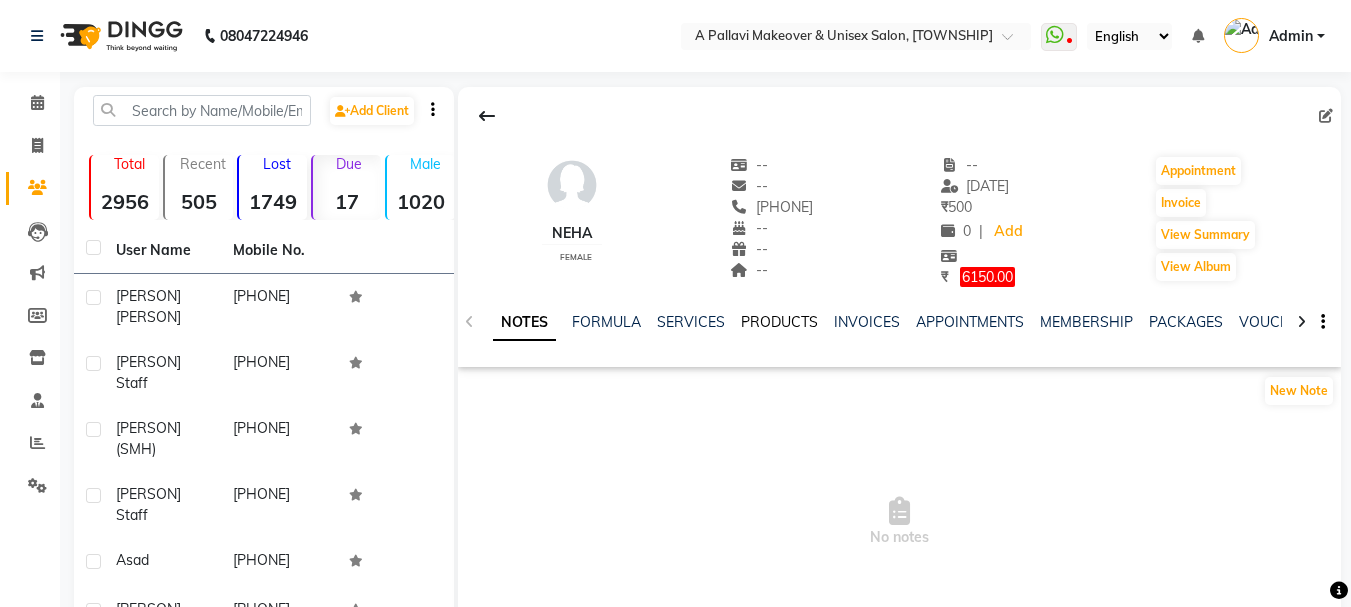 click on "PRODUCTS" 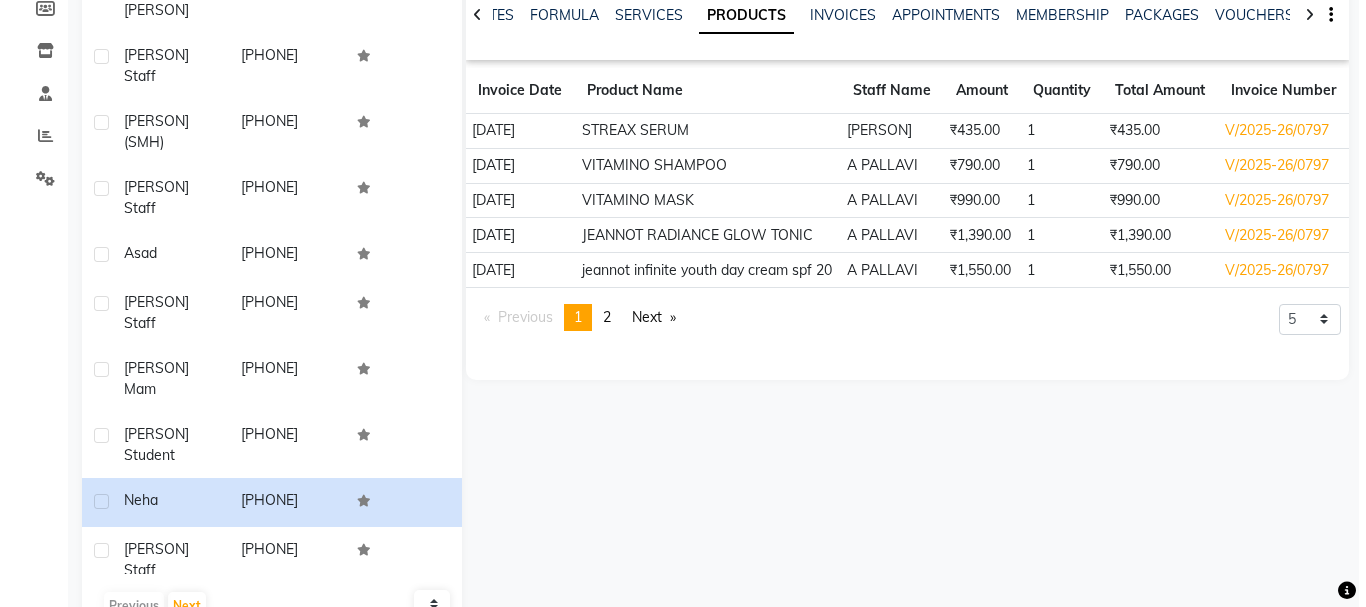 scroll, scrollTop: 311, scrollLeft: 0, axis: vertical 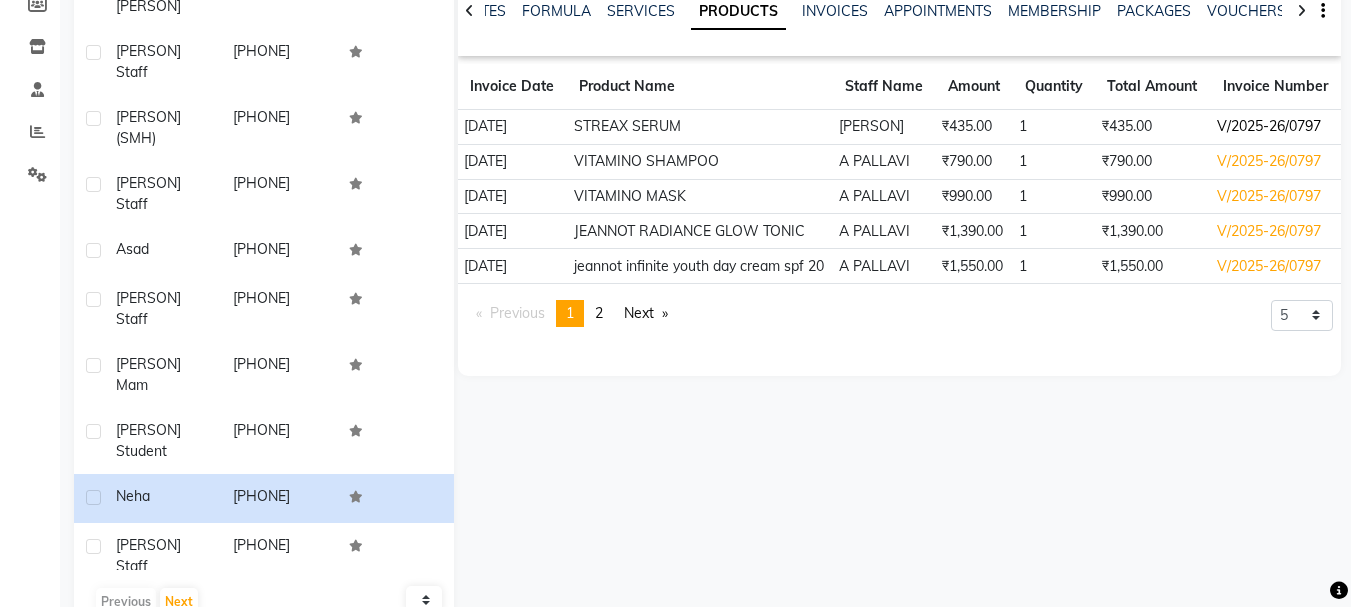 click on "V/2025-26/0797" 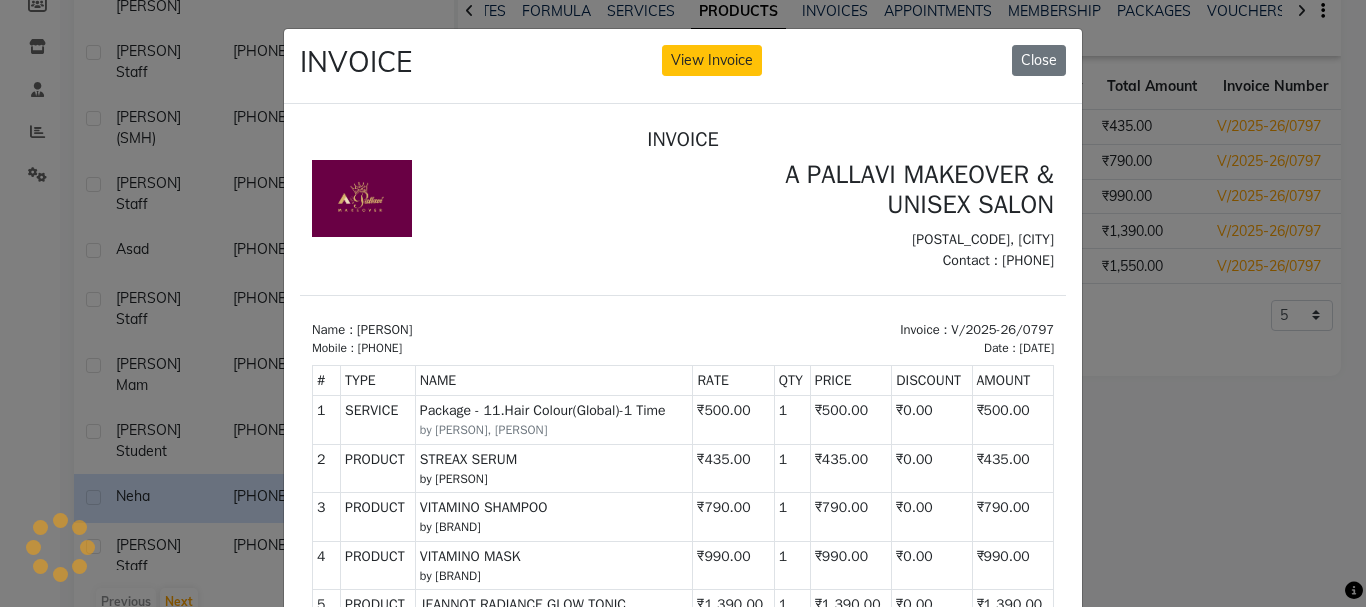 scroll, scrollTop: 0, scrollLeft: 0, axis: both 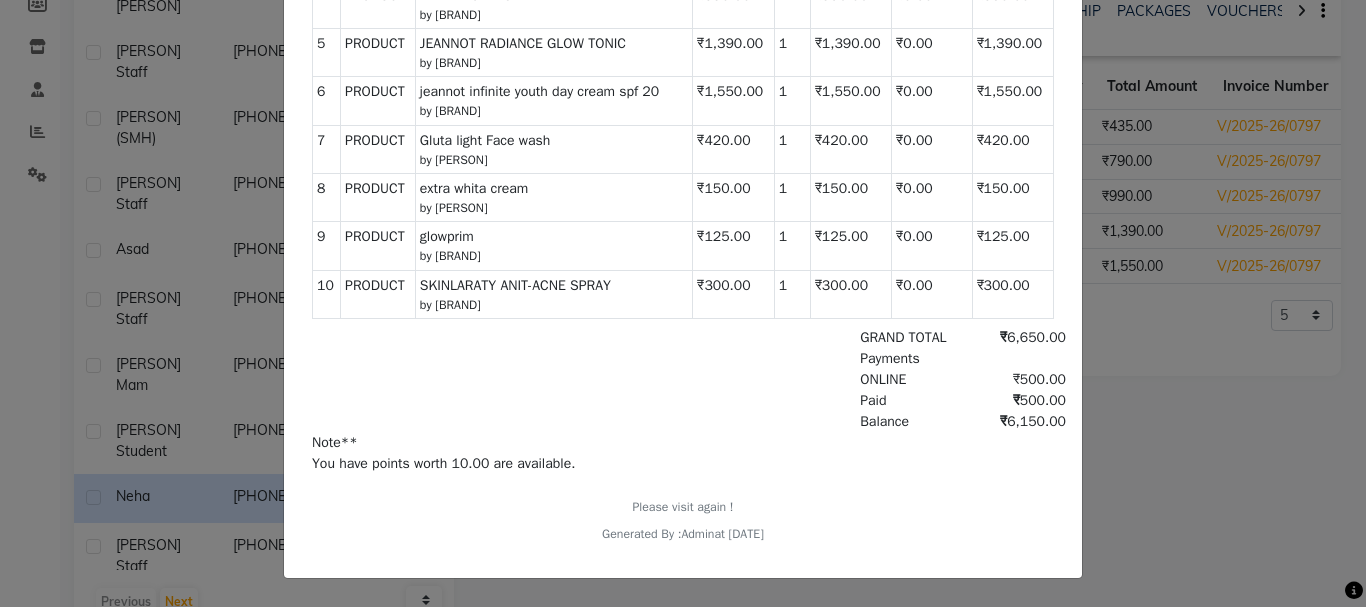 click on "INVOICE View Invoice Close" 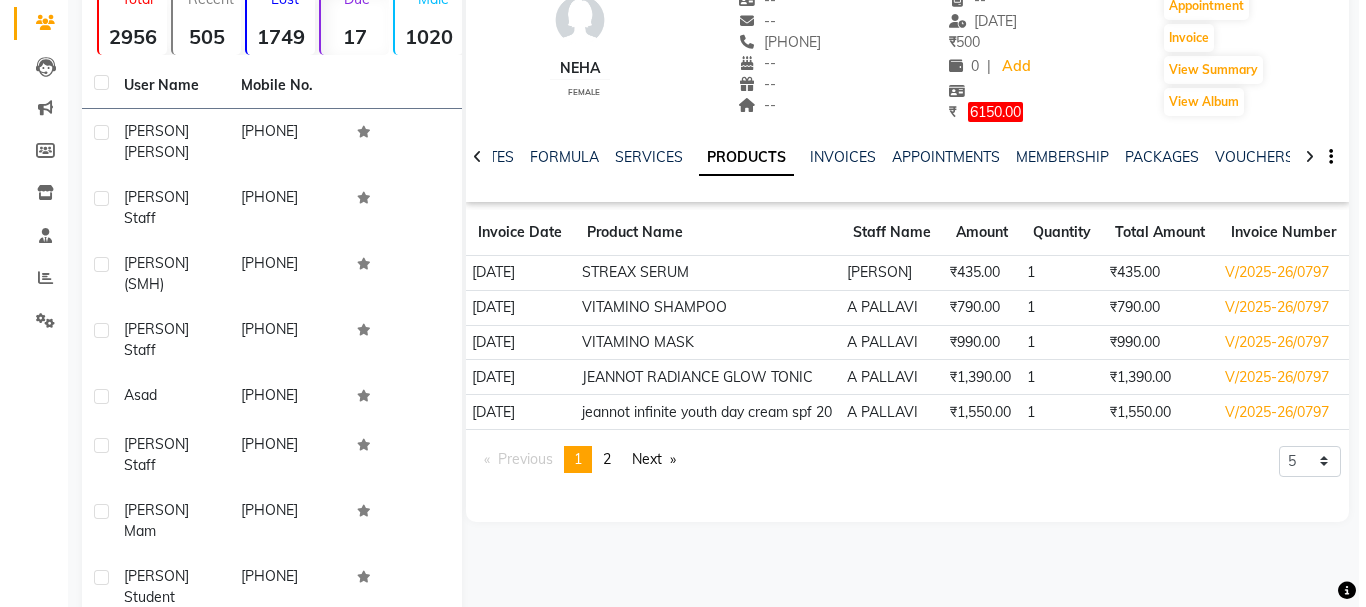 scroll, scrollTop: 0, scrollLeft: 0, axis: both 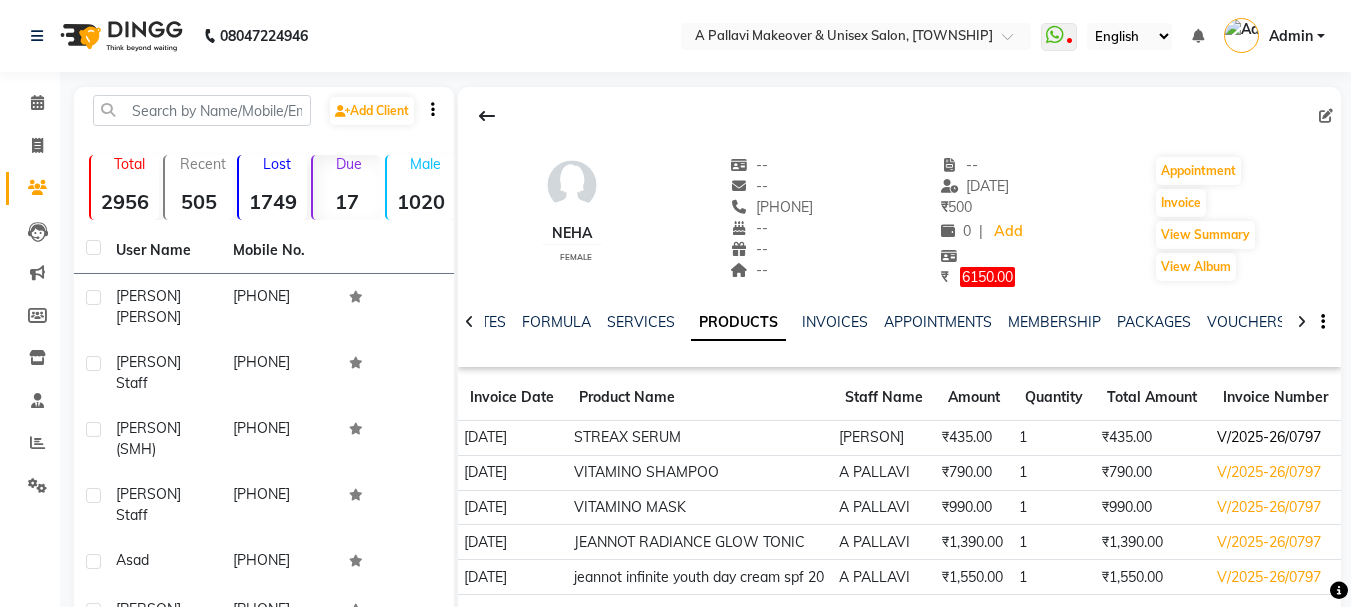 click on "V/2025-26/0797" 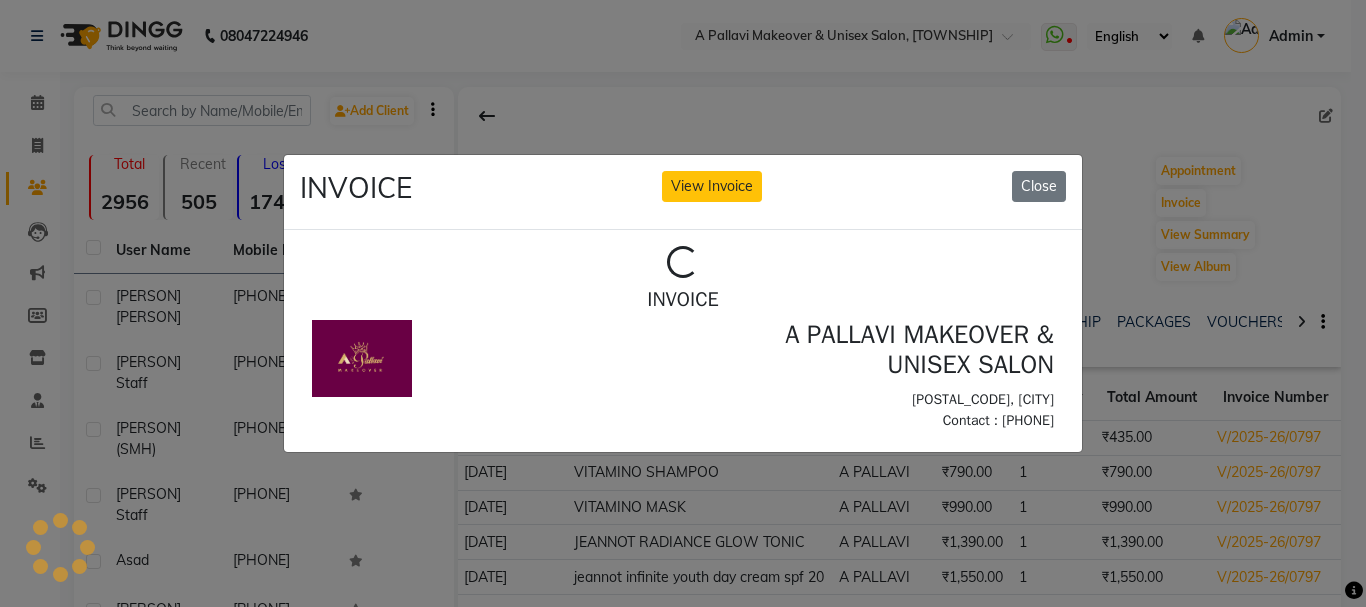 scroll, scrollTop: 0, scrollLeft: 0, axis: both 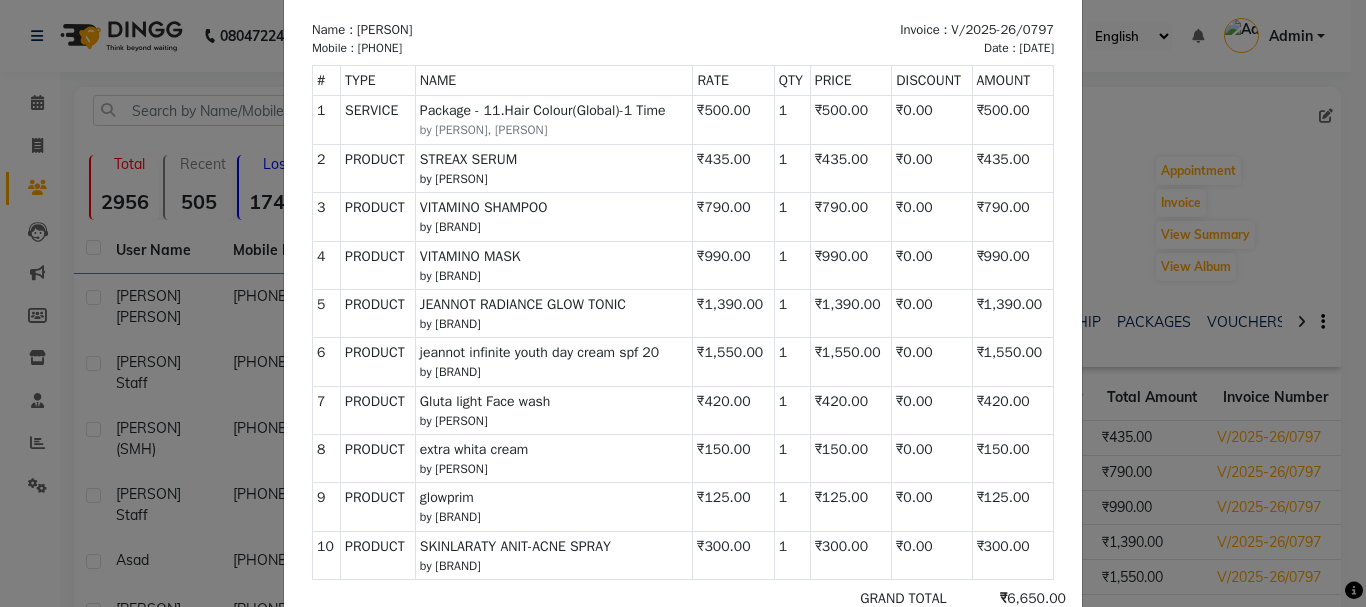 click on "INVOICE View Invoice Close" 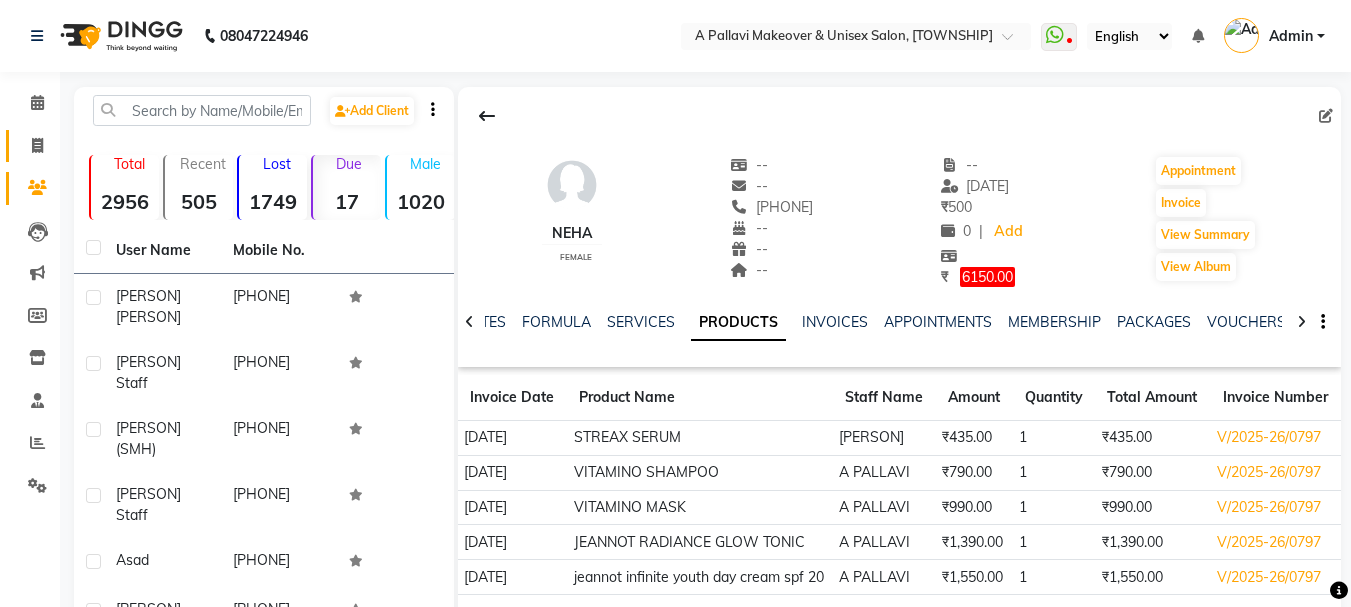 click 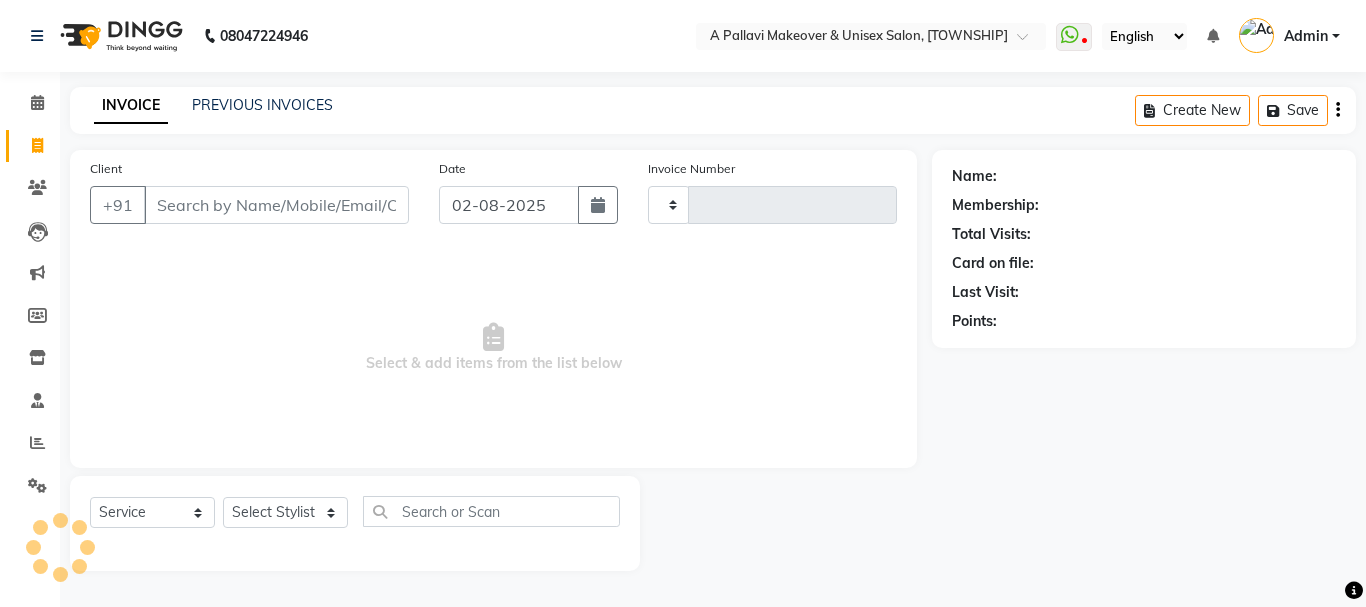 type on "1204" 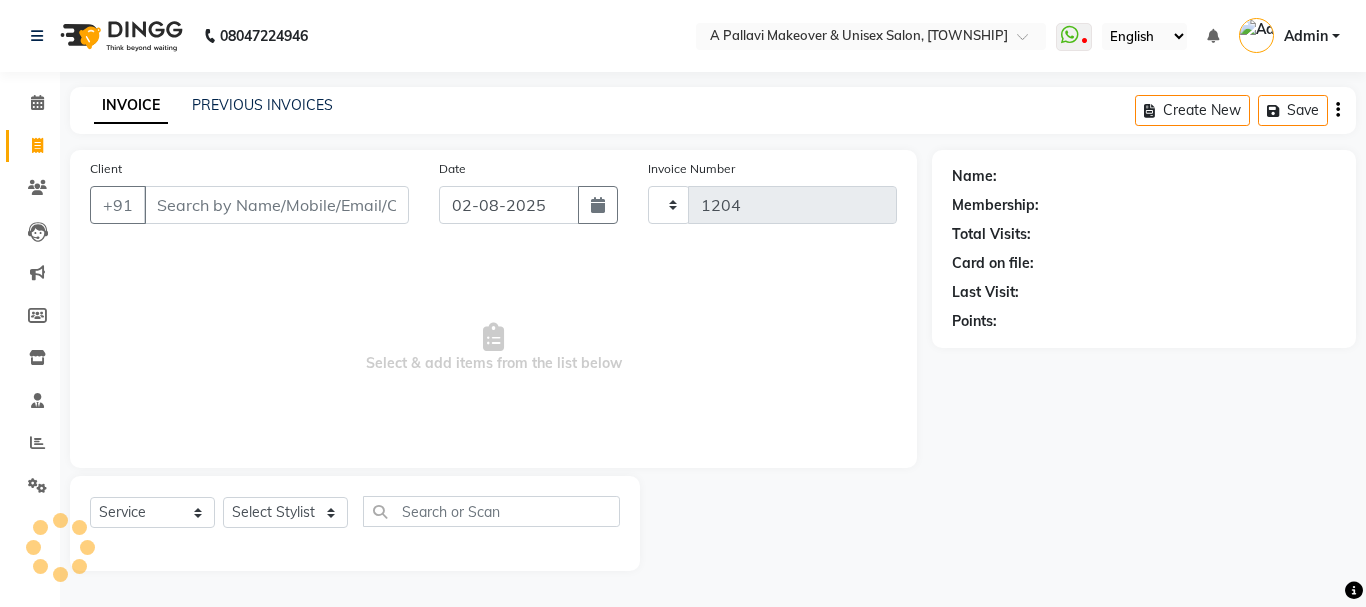 select on "3573" 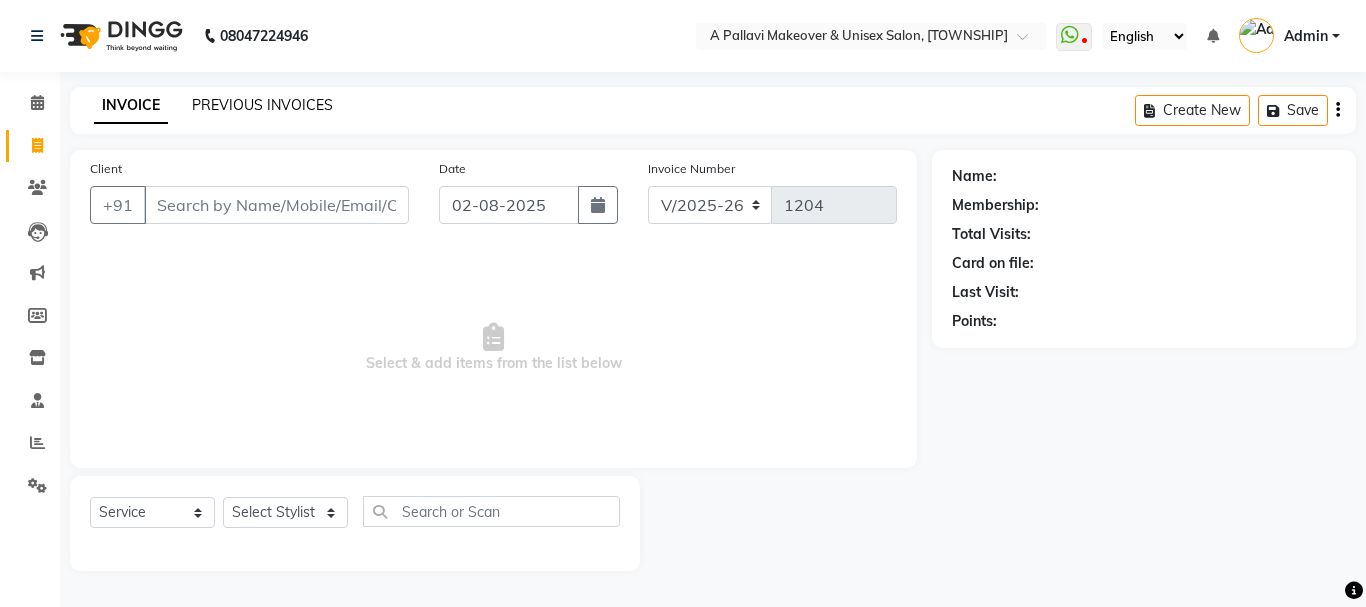 click on "PREVIOUS INVOICES" 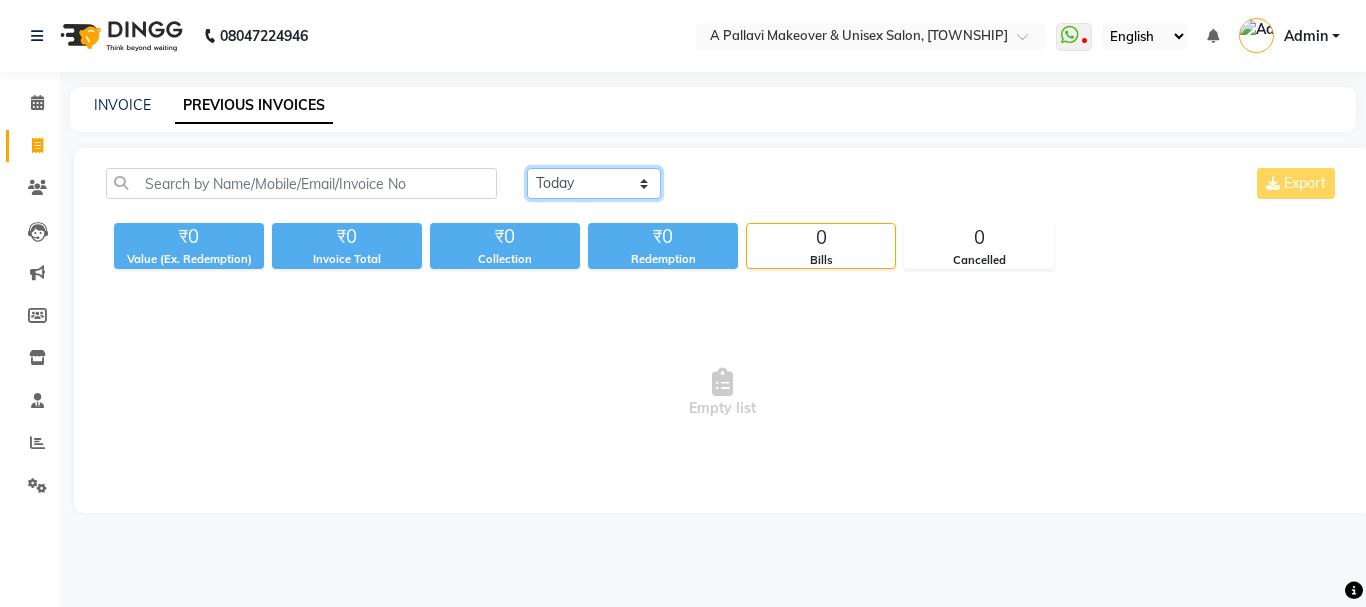 click on "Today Yesterday Custom Range" 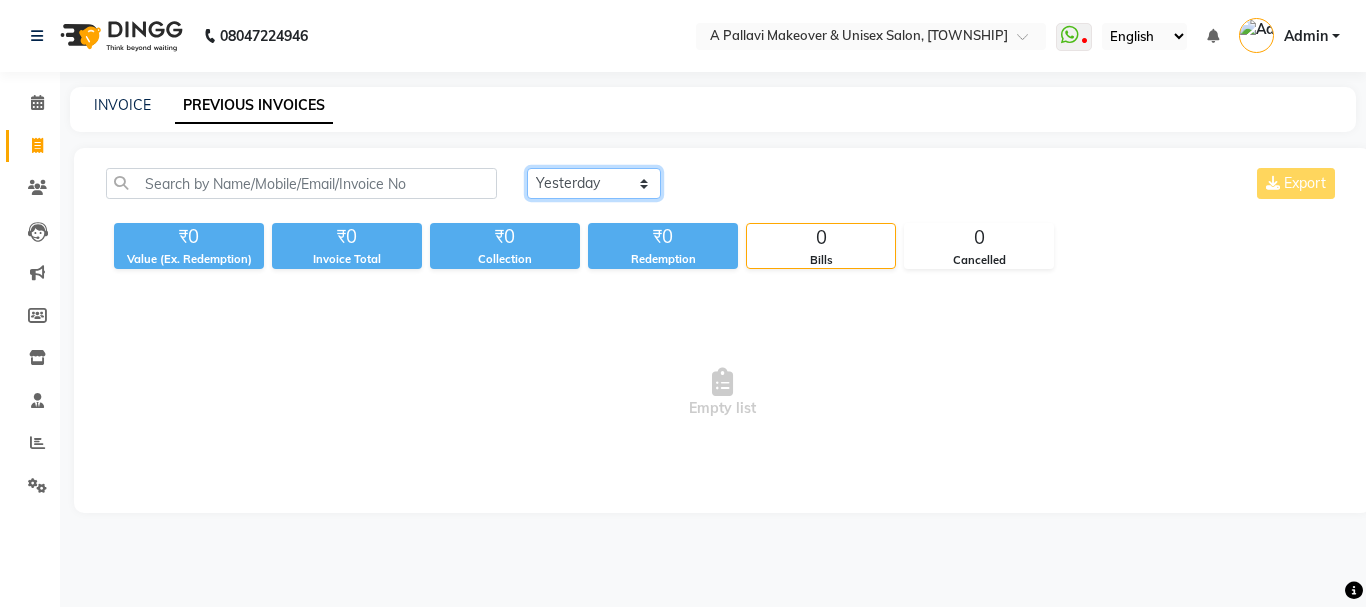 click on "Today Yesterday Custom Range" 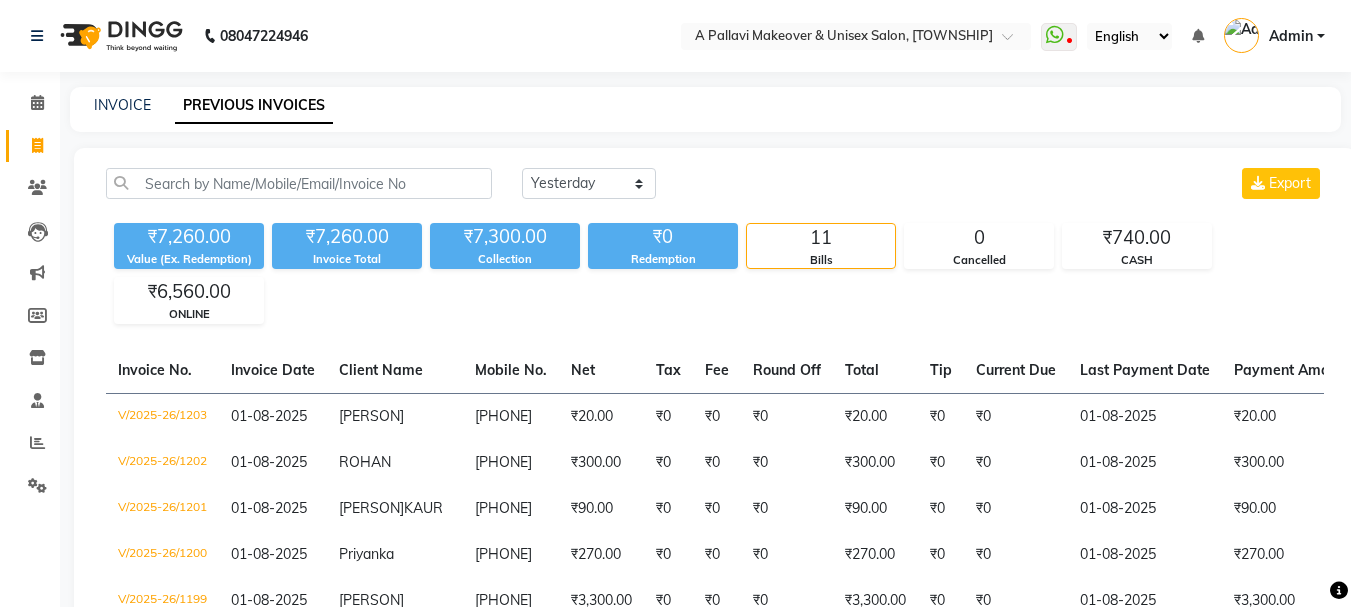 click on "₹7,260.00 Value (Ex. Redemption) ₹7,260.00 Invoice Total  ₹7,300.00 Collection ₹0 Redemption 11 Bills 0 Cancelled ₹740.00 CASH ₹6,560.00 ONLINE" 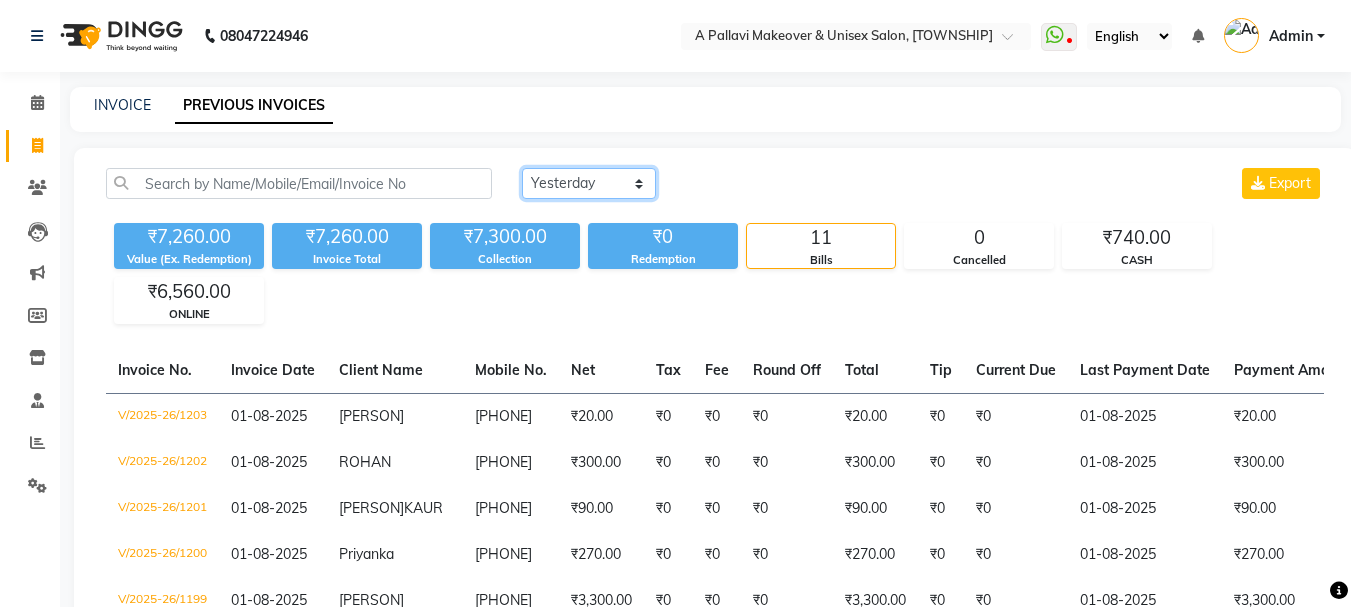 click on "Today Yesterday Custom Range" 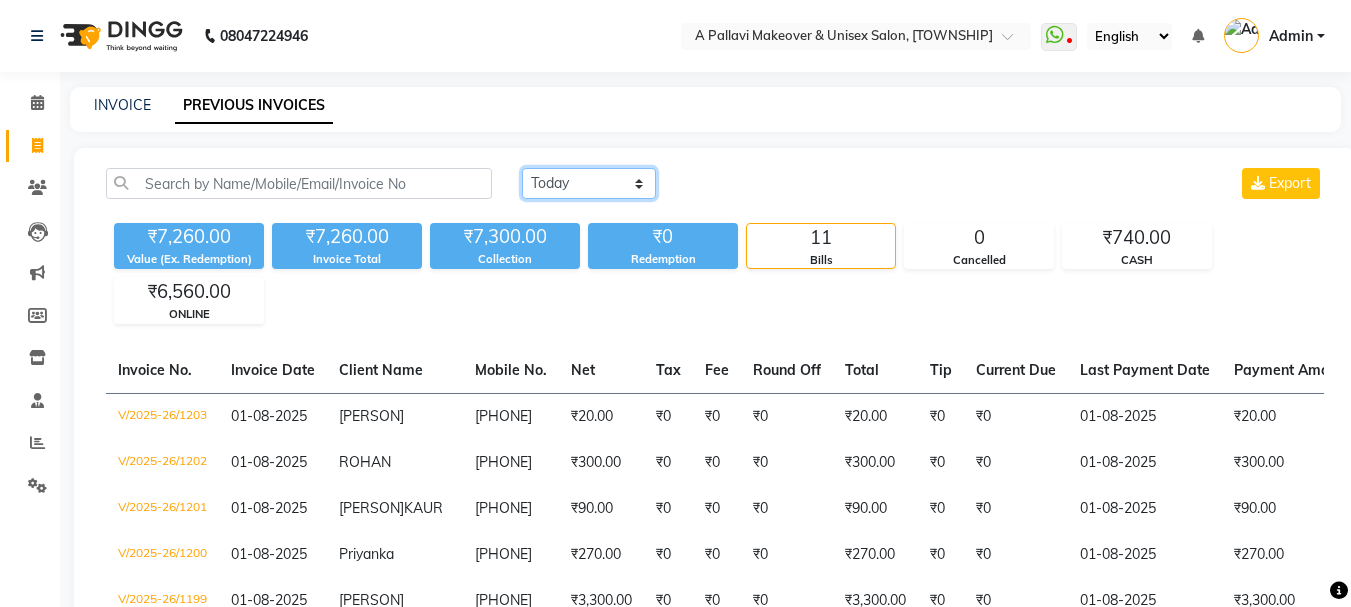 click on "Today Yesterday Custom Range" 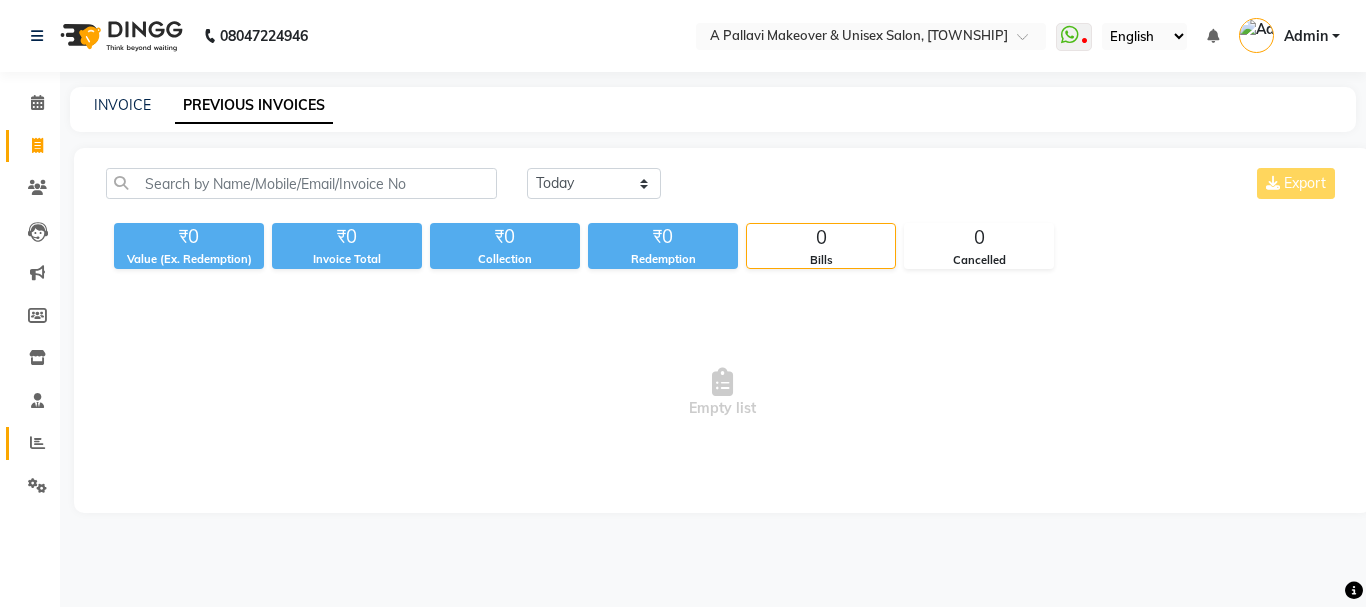 click 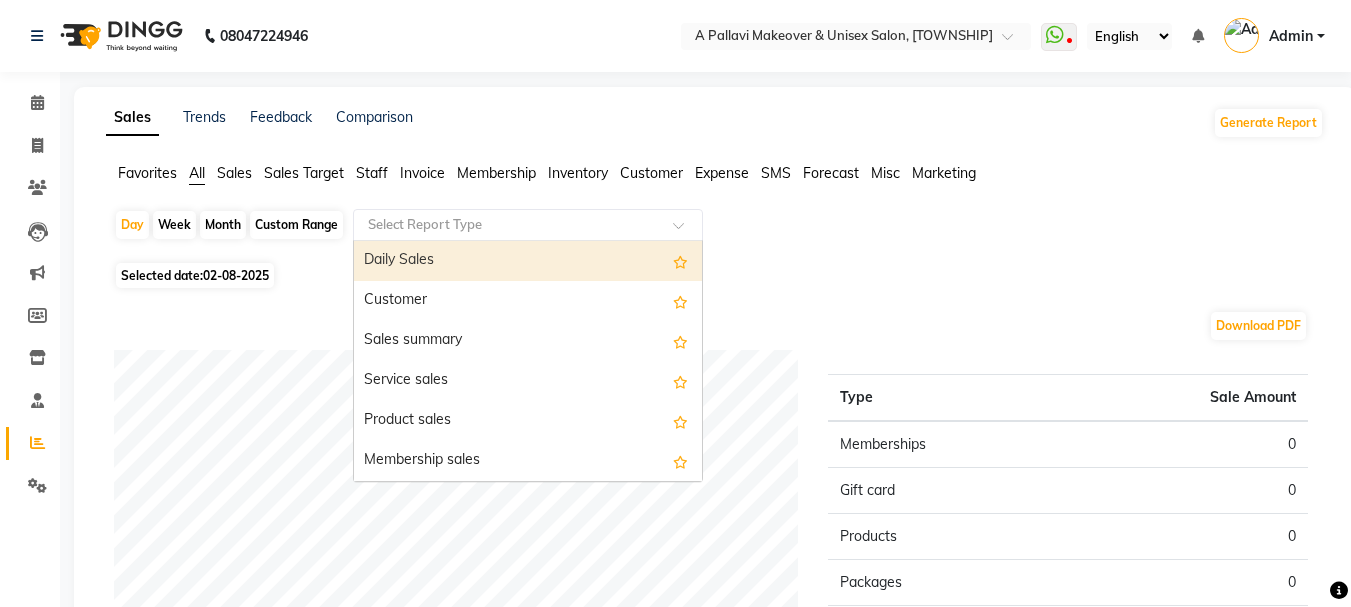 click 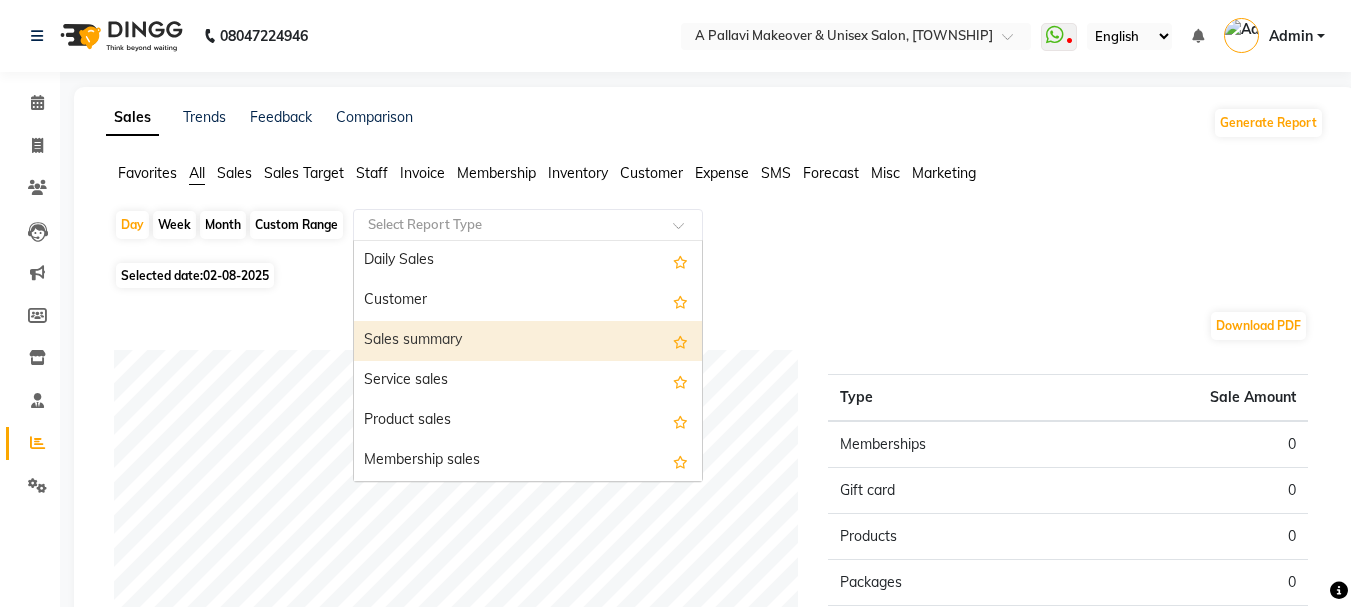 click on "Sales summary" at bounding box center (528, 341) 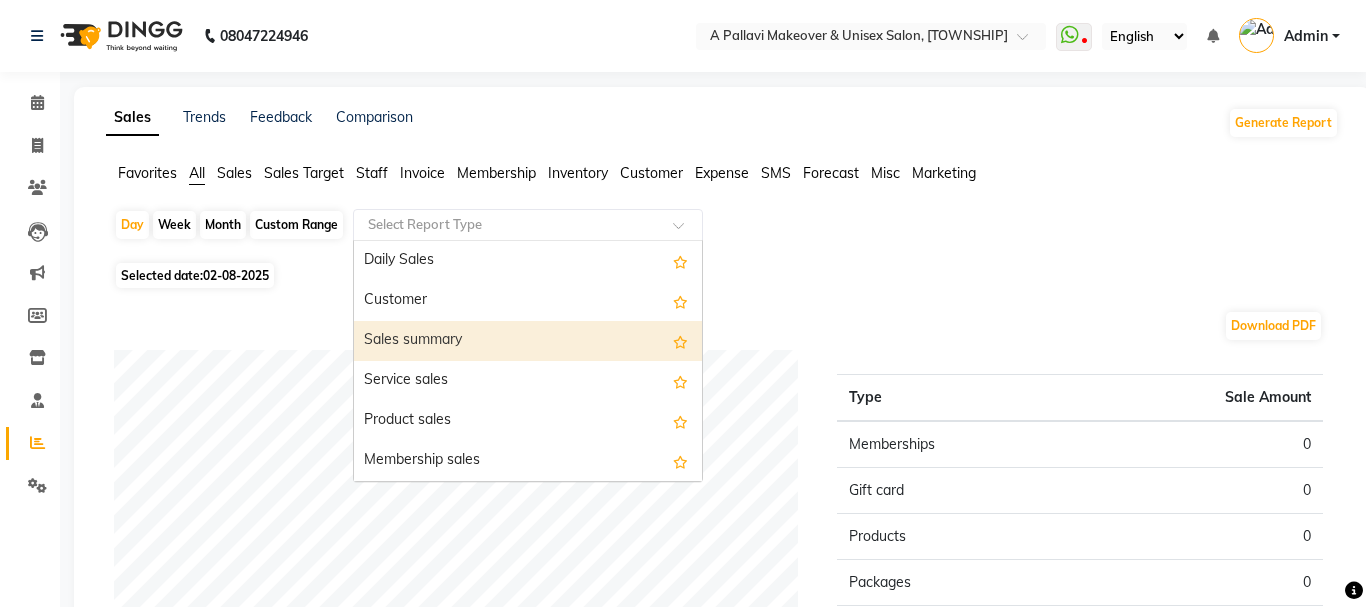 select on "full_report" 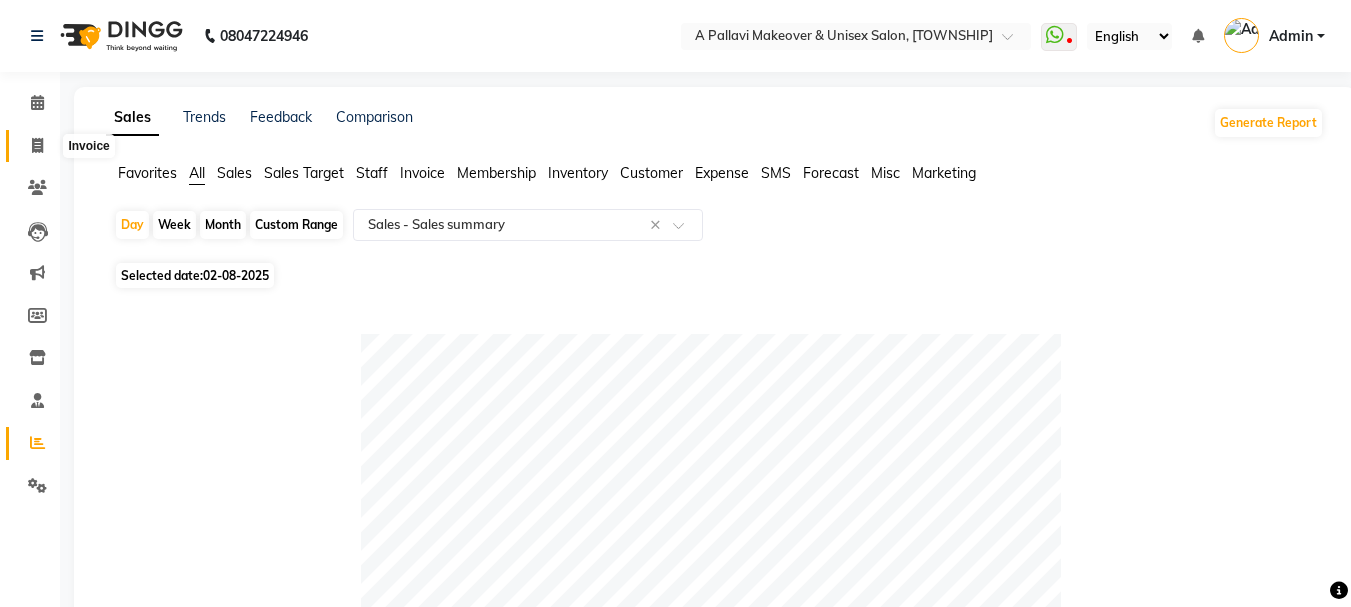click 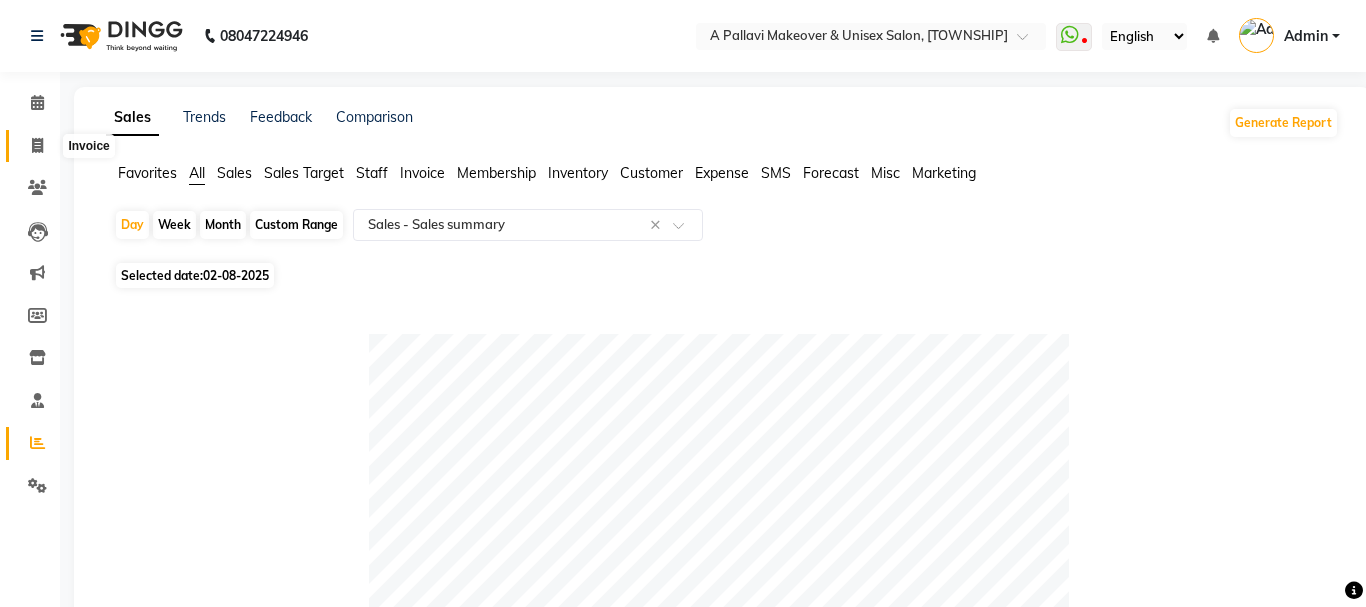 select on "3573" 